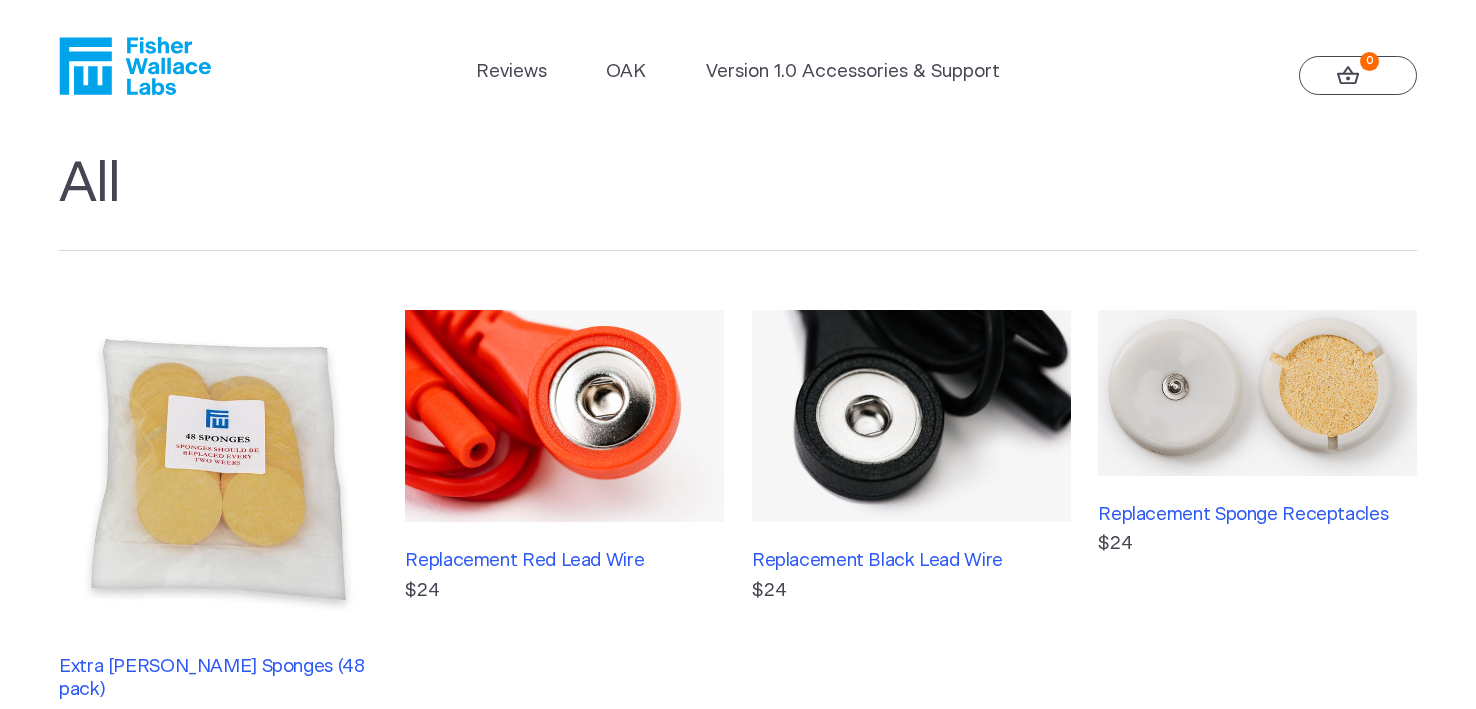 scroll, scrollTop: 0, scrollLeft: 0, axis: both 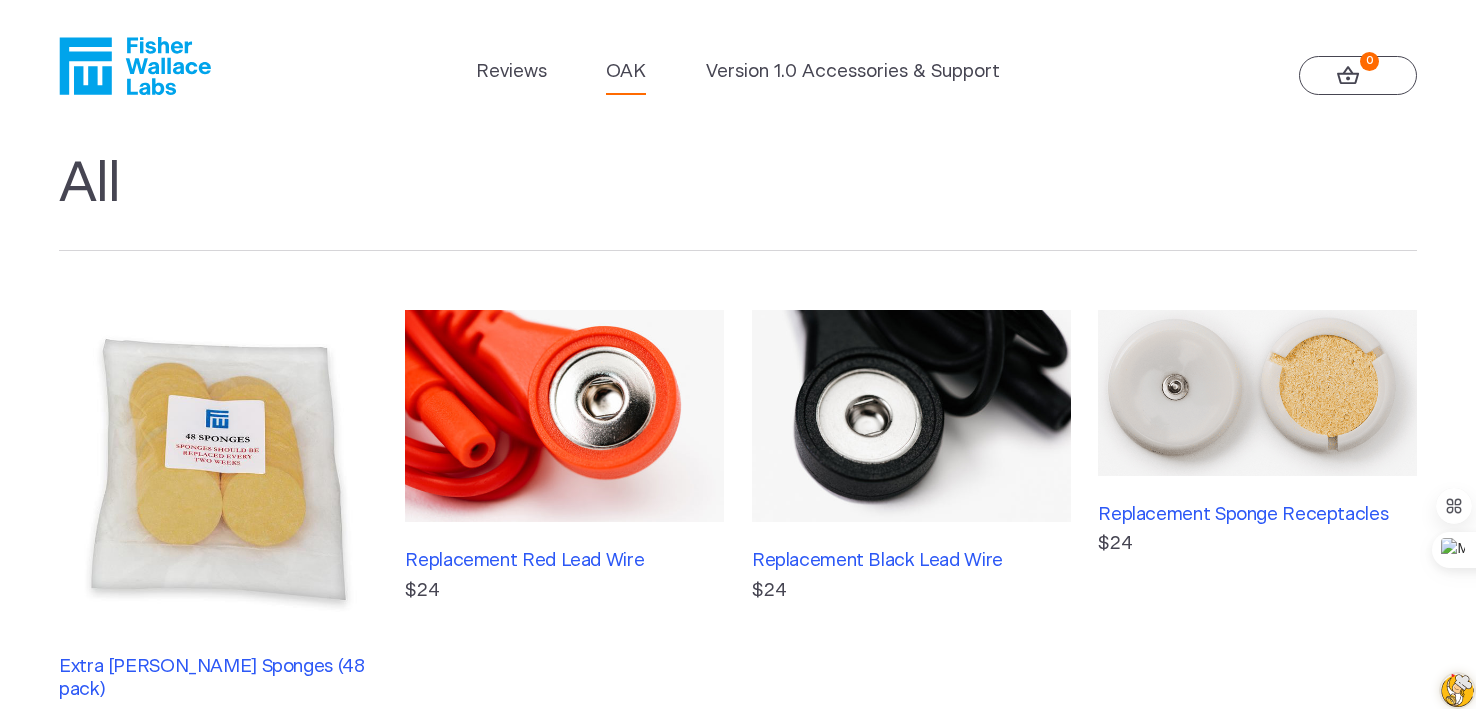 click on "OAK" at bounding box center (626, 72) 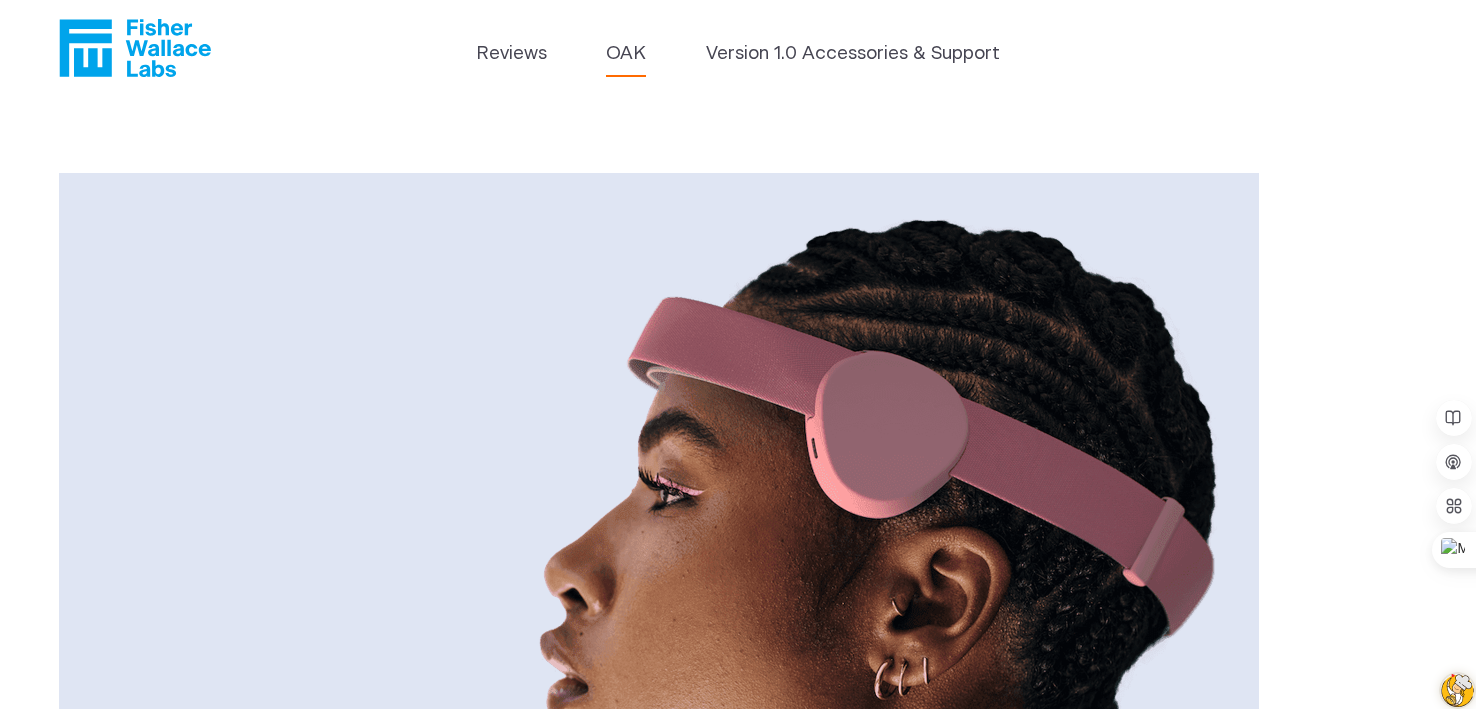 scroll, scrollTop: 0, scrollLeft: 0, axis: both 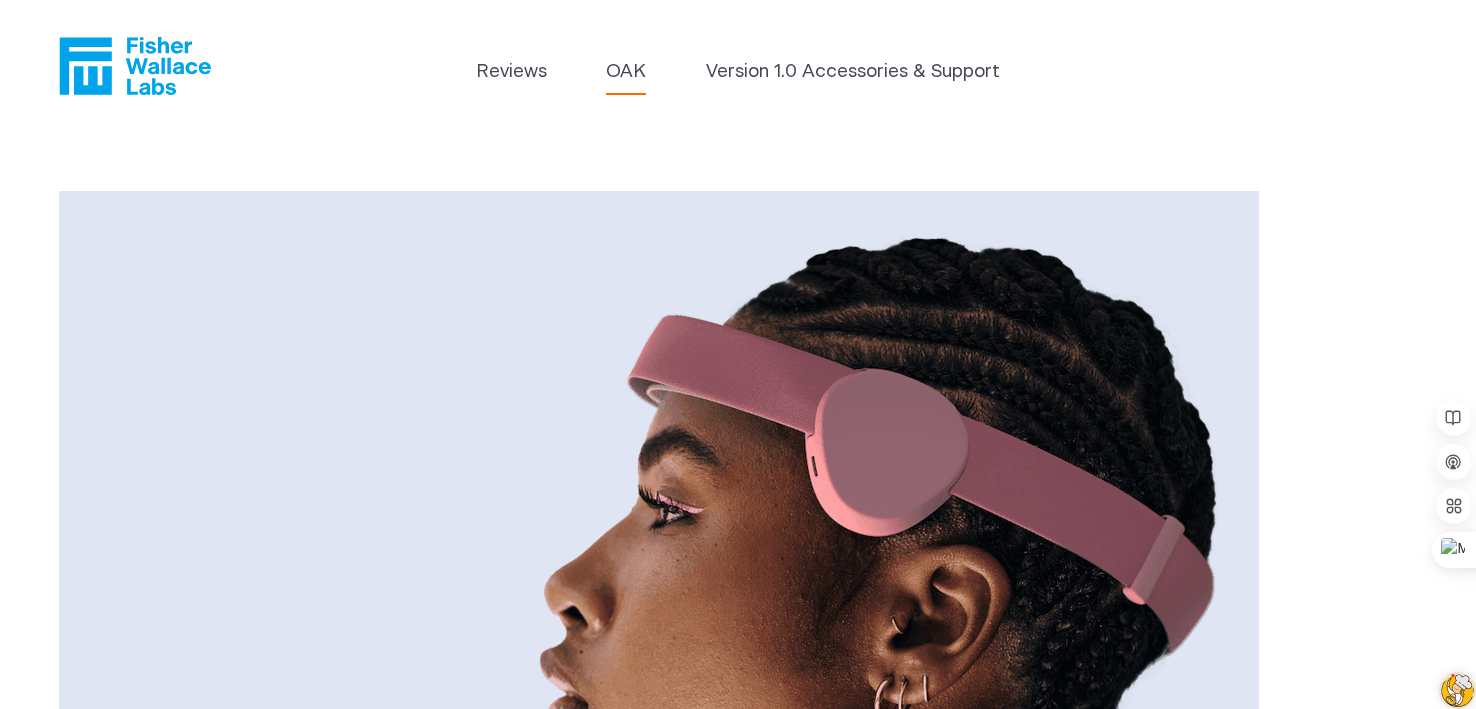 click 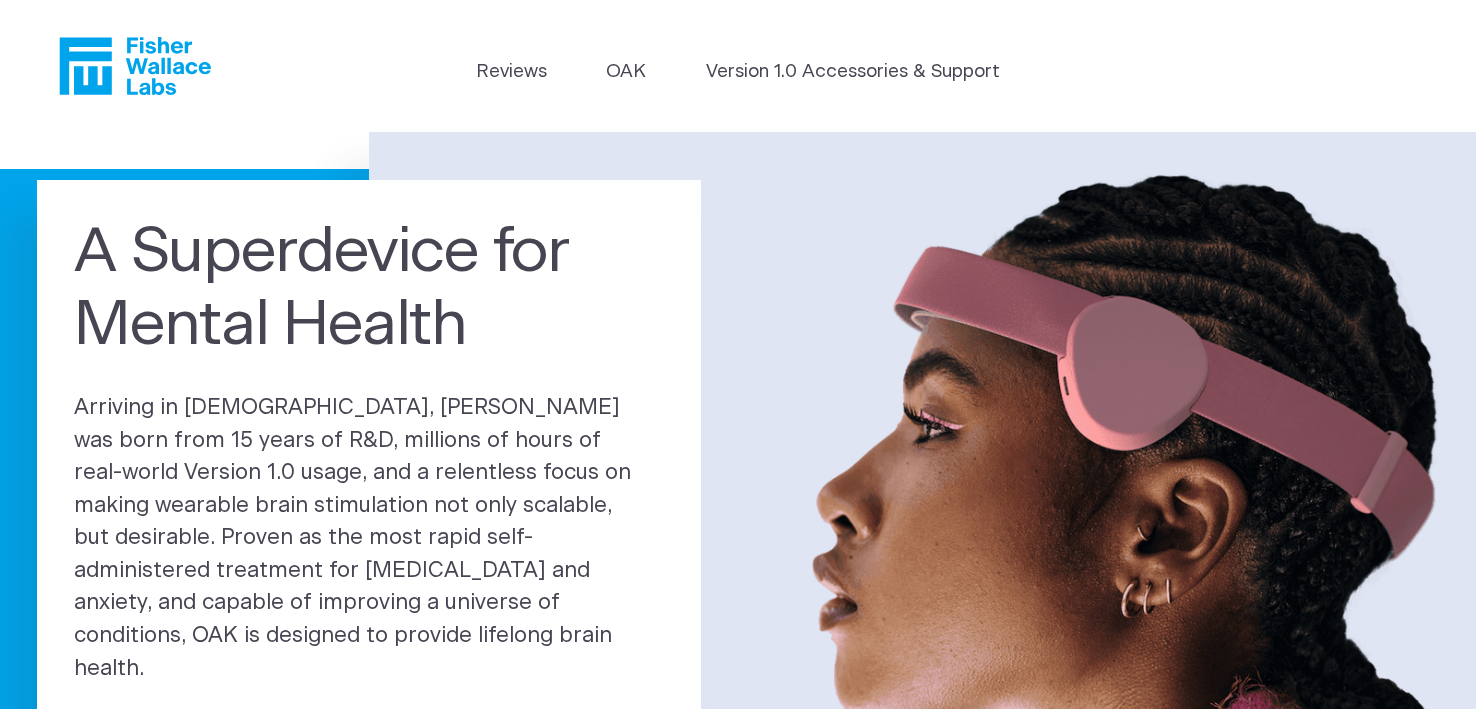 scroll, scrollTop: 0, scrollLeft: 0, axis: both 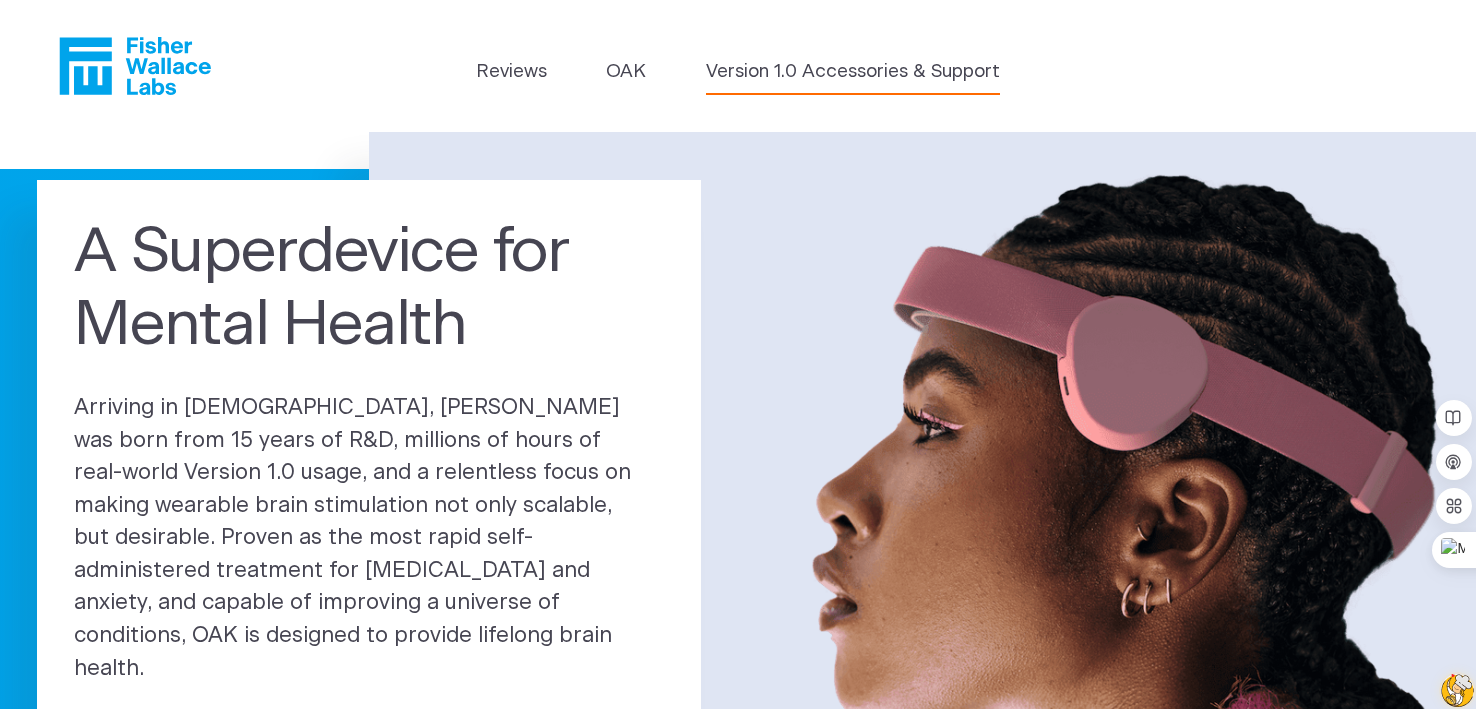 click on "Version 1.0 Accessories & Support" at bounding box center (853, 72) 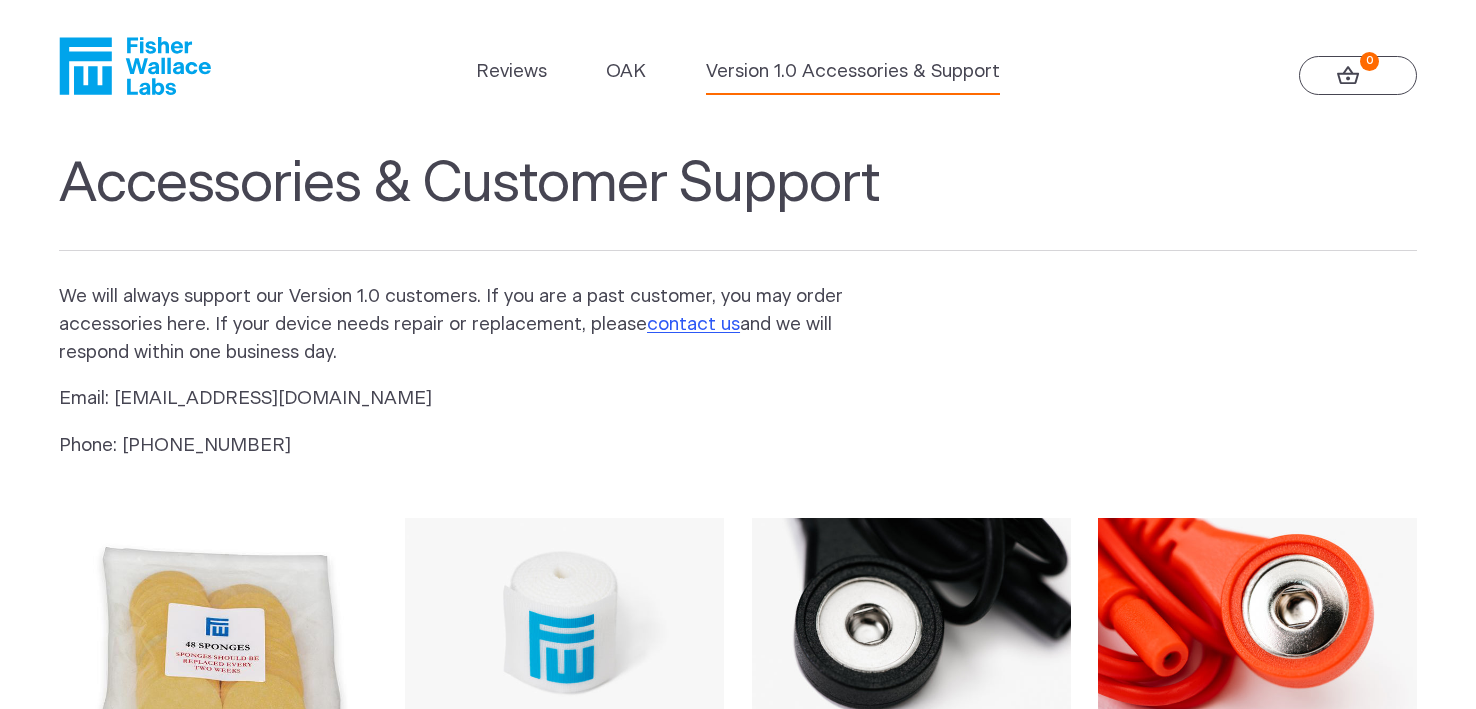 scroll, scrollTop: 0, scrollLeft: 0, axis: both 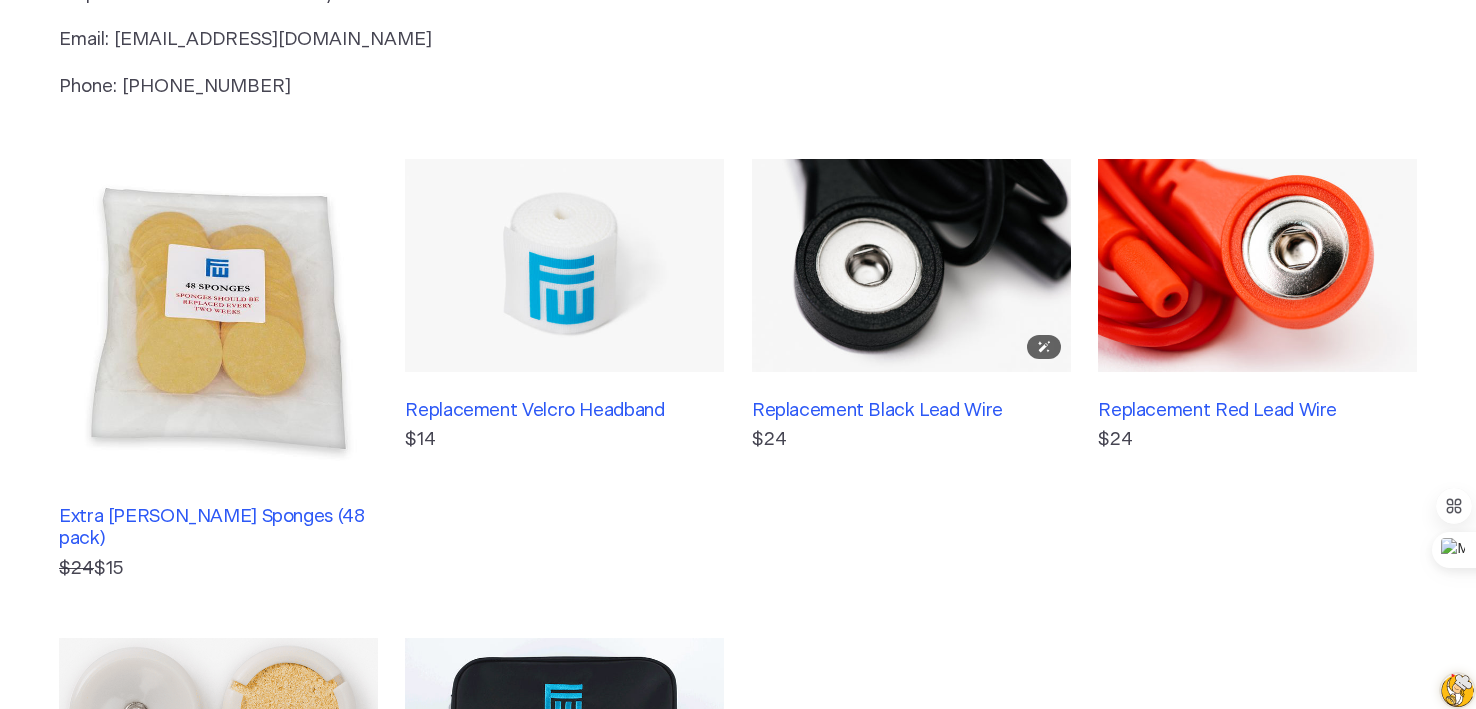 click at bounding box center (911, 265) 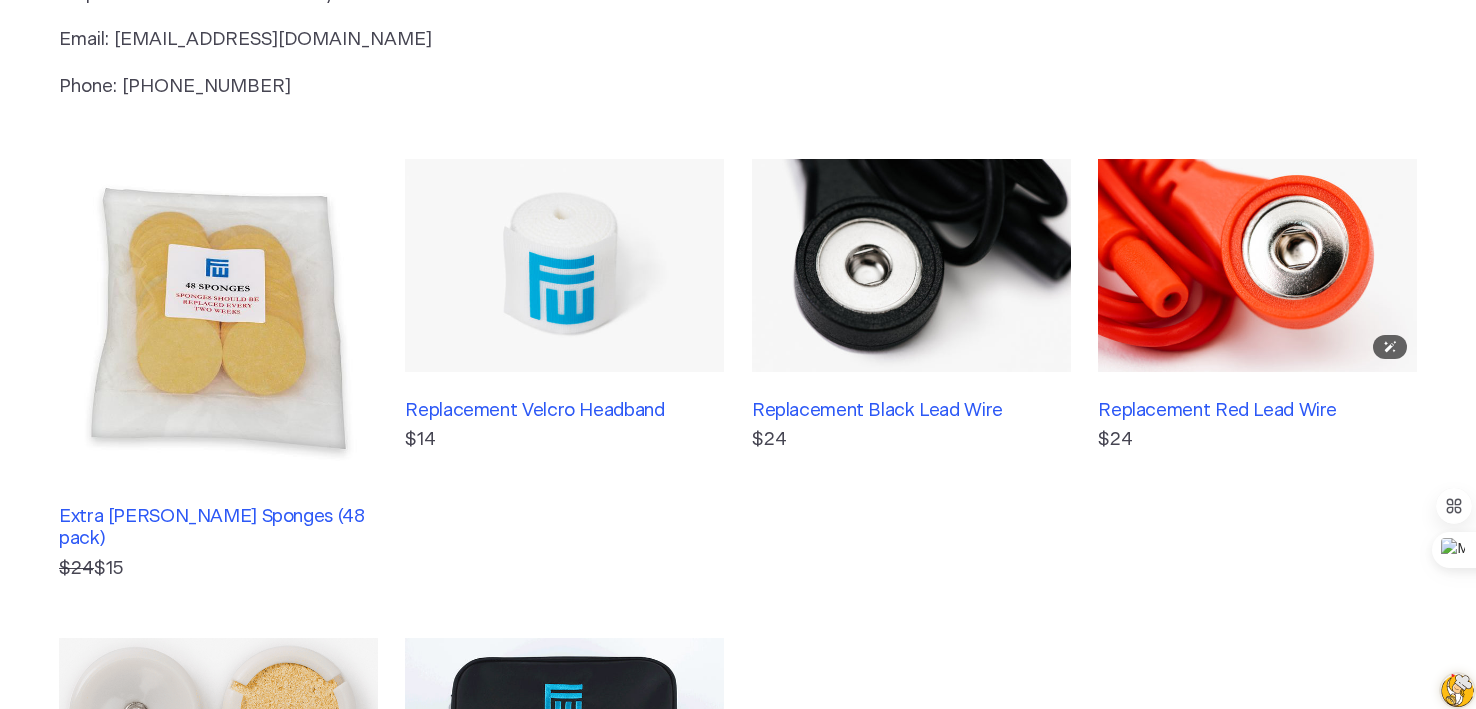 click at bounding box center (1257, 265) 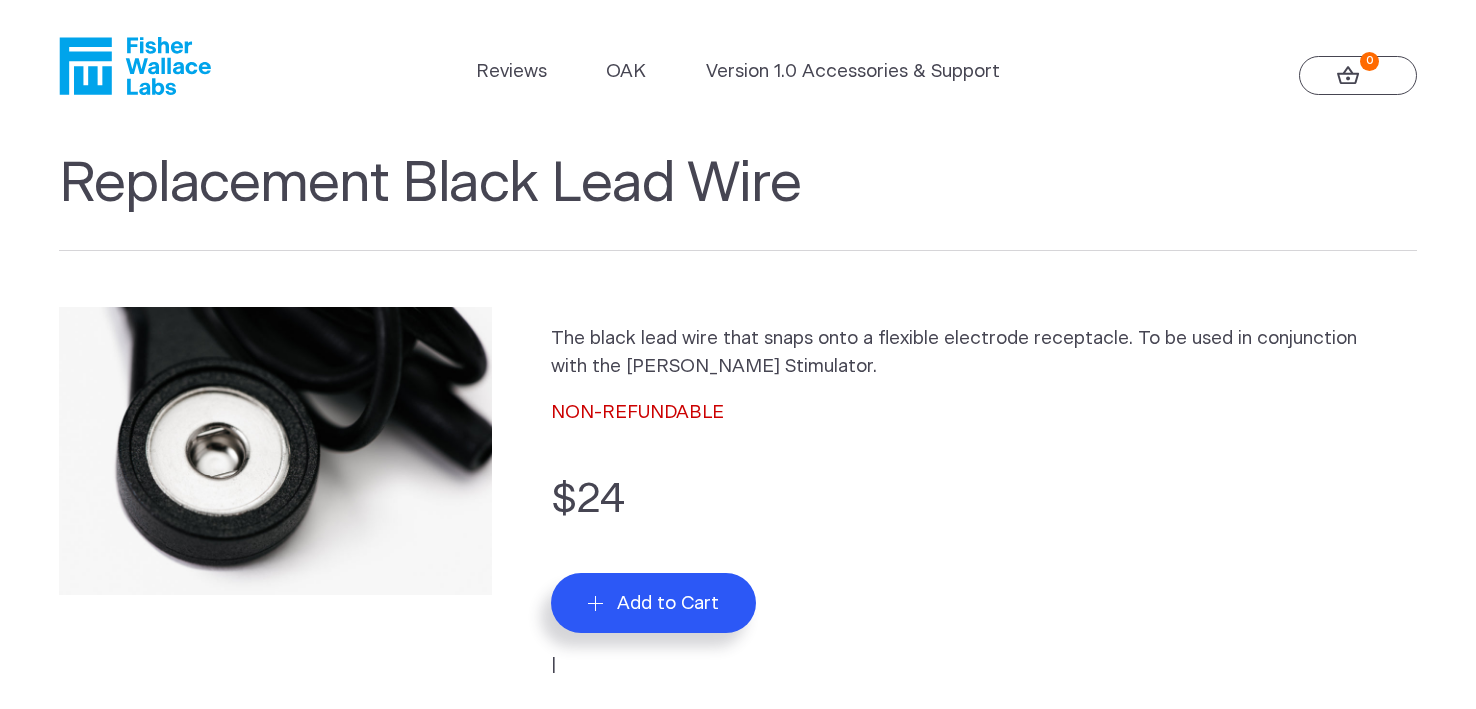 scroll, scrollTop: 0, scrollLeft: 0, axis: both 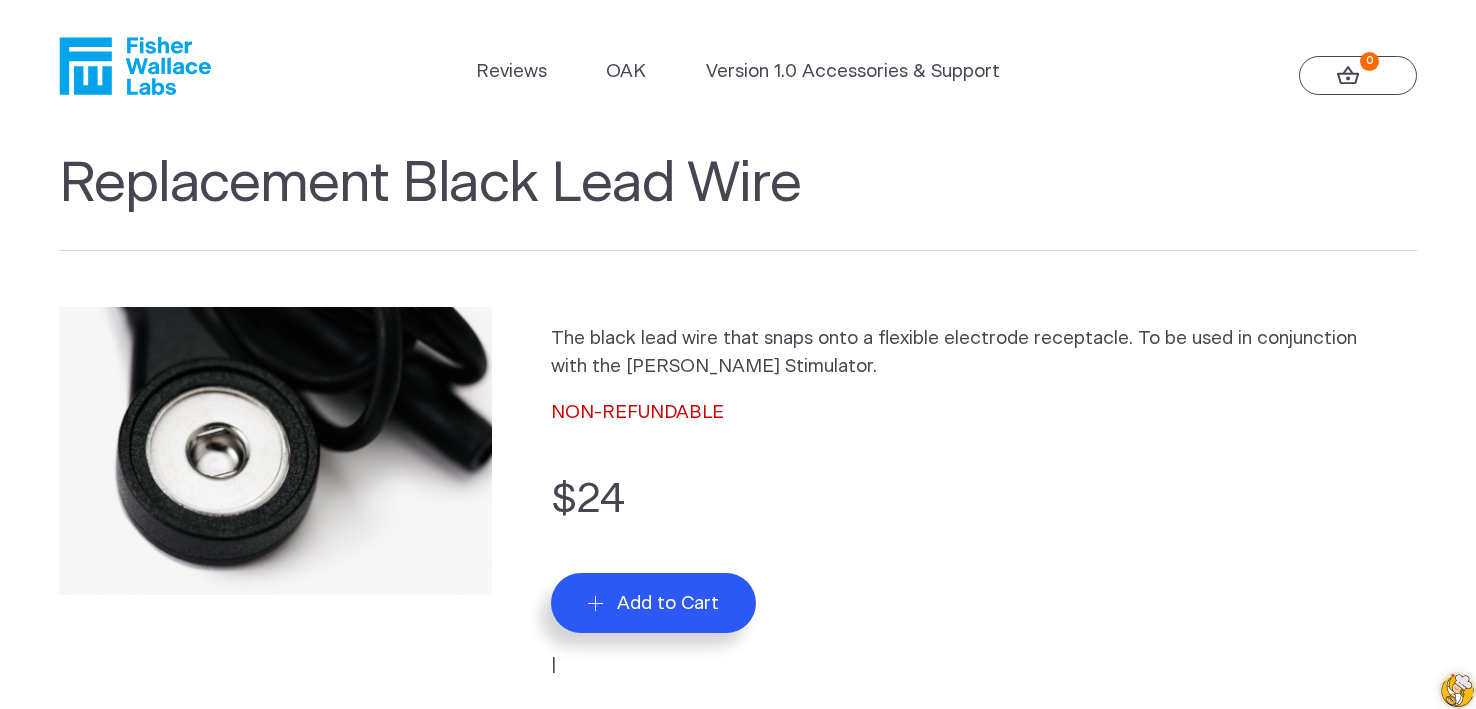 click on "Add to Cart" at bounding box center [668, 603] 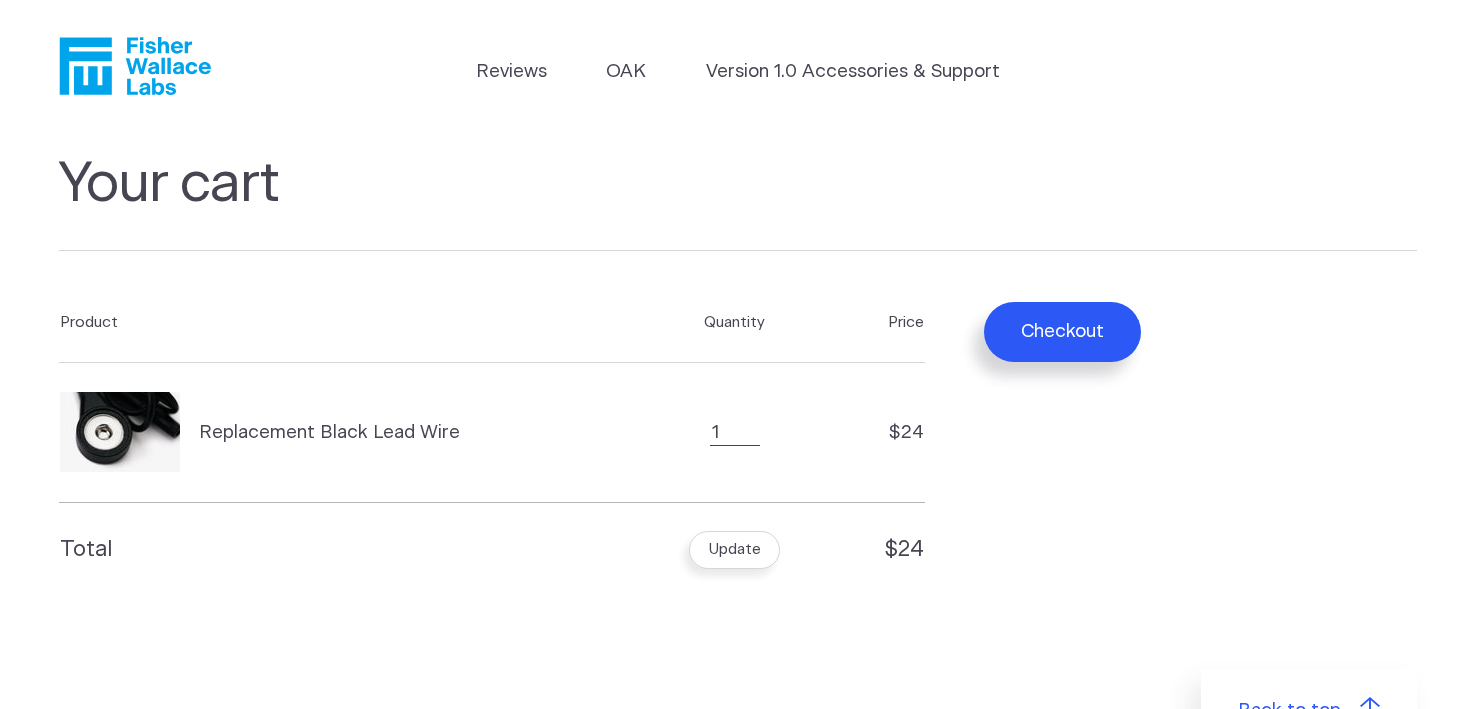 scroll, scrollTop: 0, scrollLeft: 0, axis: both 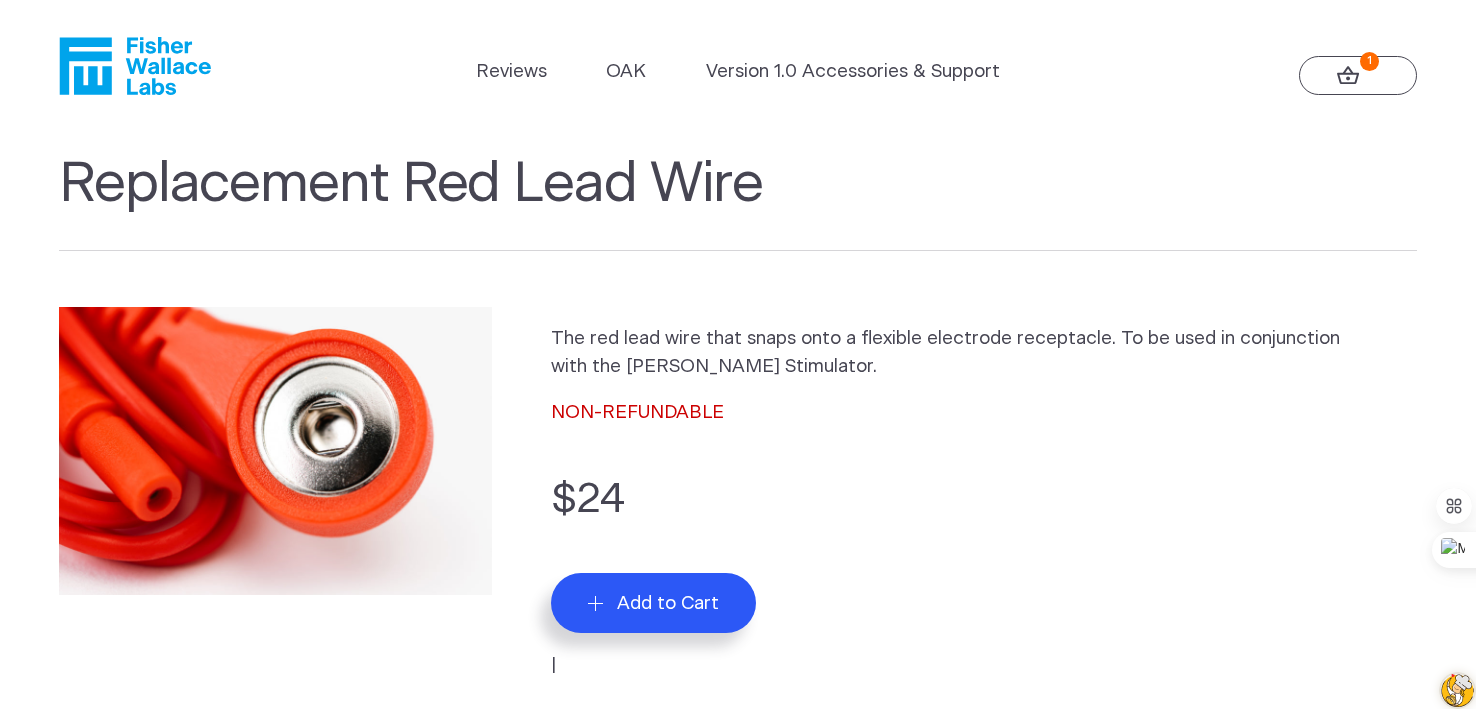 click on "Add to Cart" at bounding box center (668, 603) 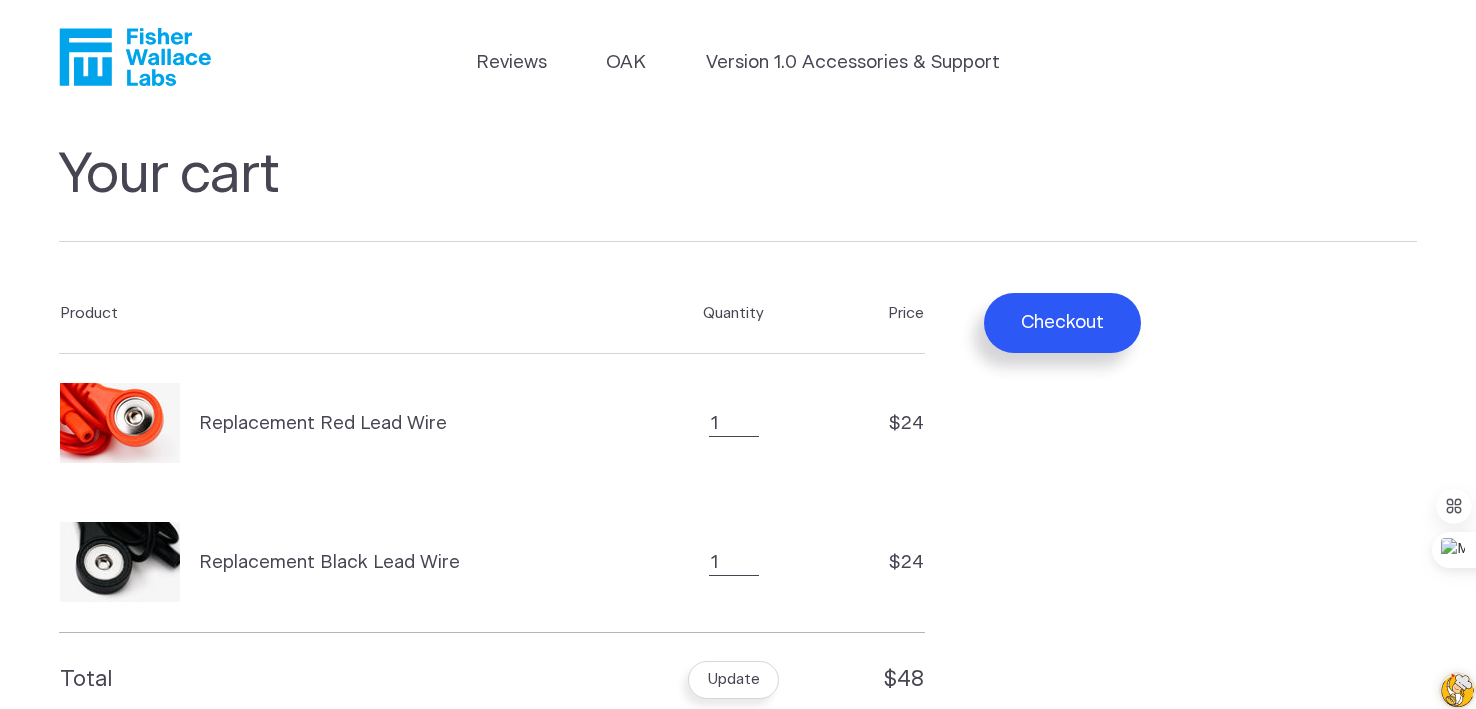scroll, scrollTop: 0, scrollLeft: 0, axis: both 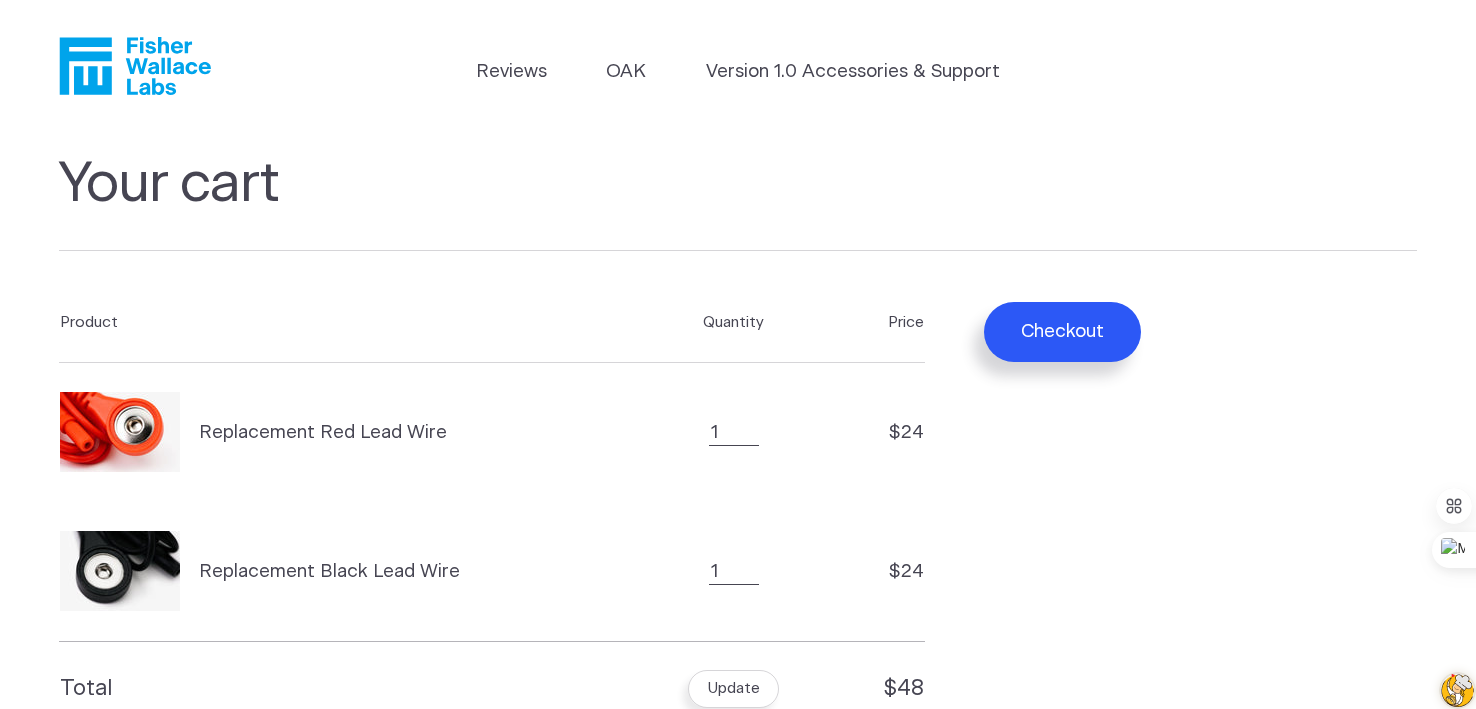click on "Checkout" at bounding box center [1062, 332] 